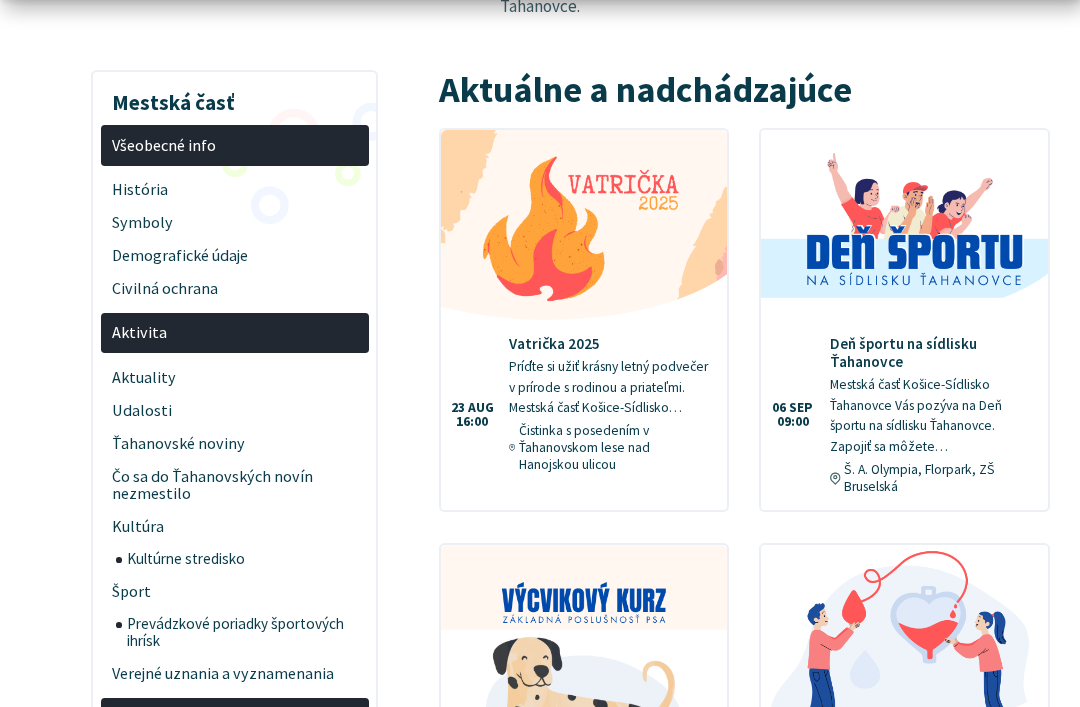 scroll, scrollTop: 343, scrollLeft: 0, axis: vertical 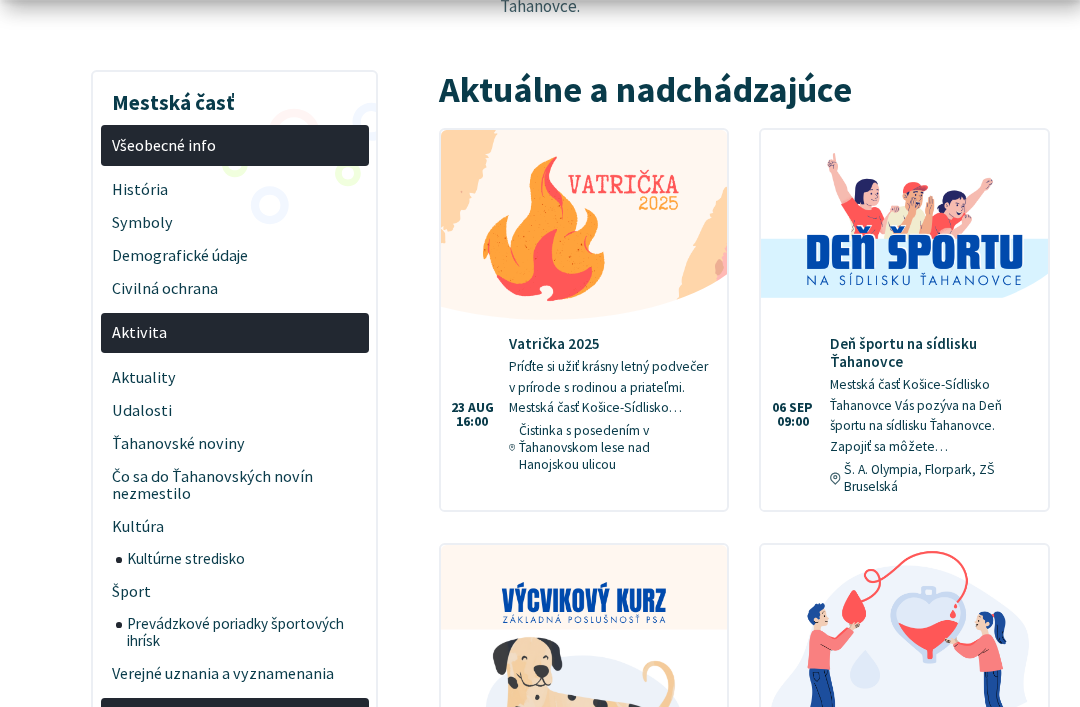 click on "Aktuality" at bounding box center (234, 377) 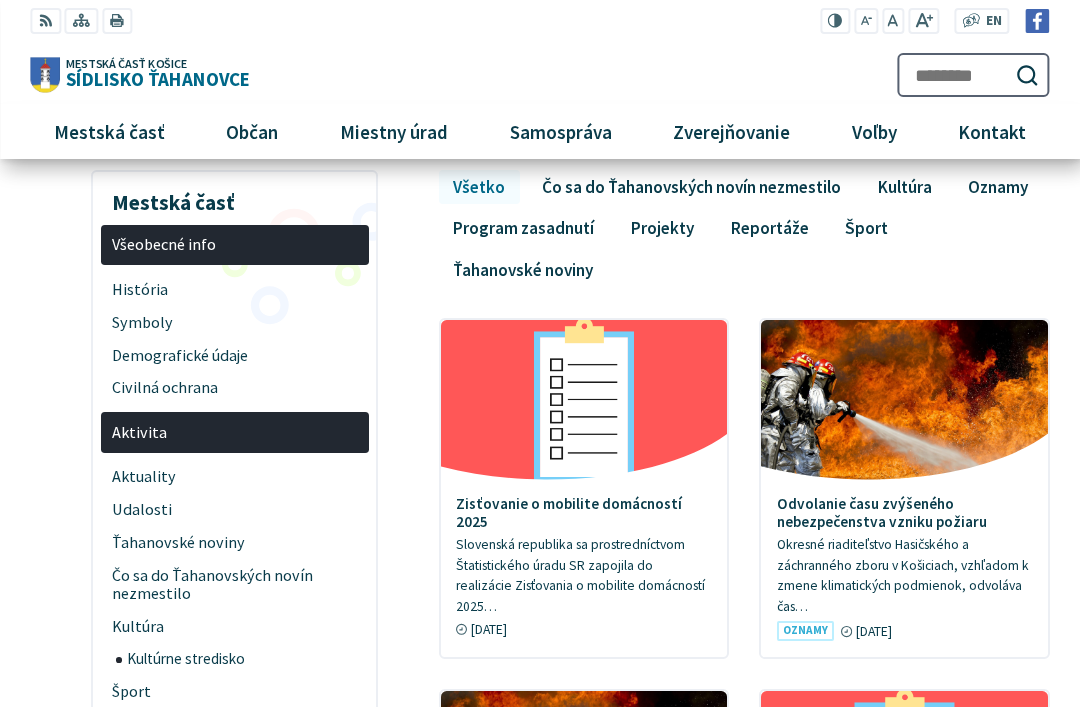 scroll, scrollTop: 216, scrollLeft: 0, axis: vertical 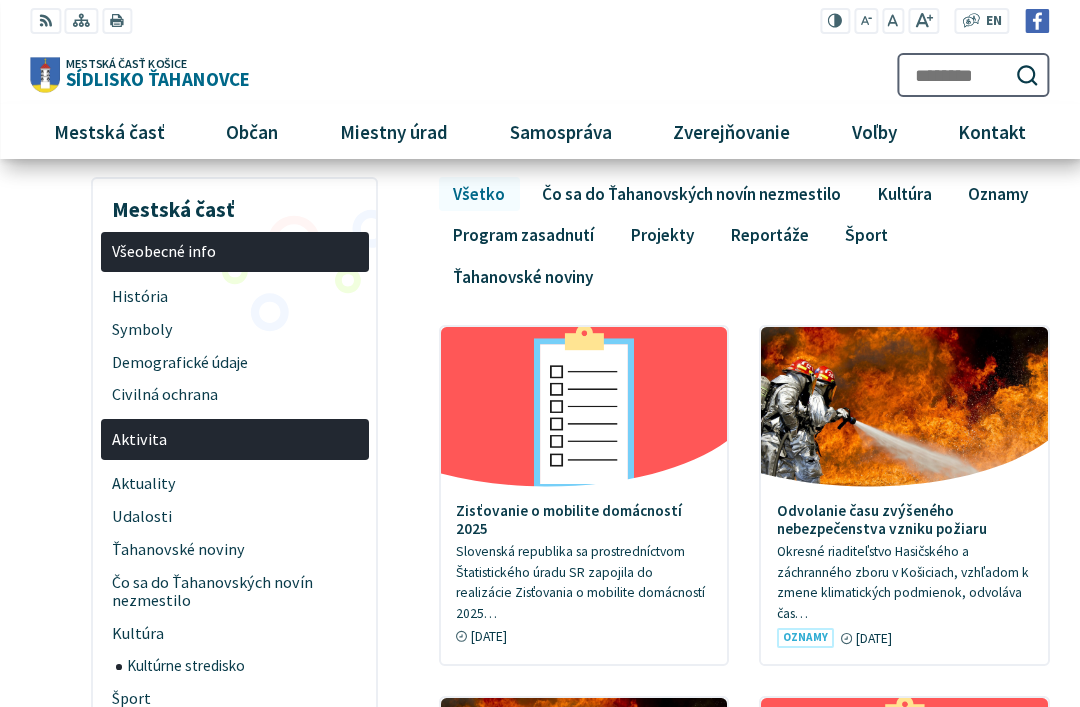 click on "Projekty" at bounding box center [663, 235] 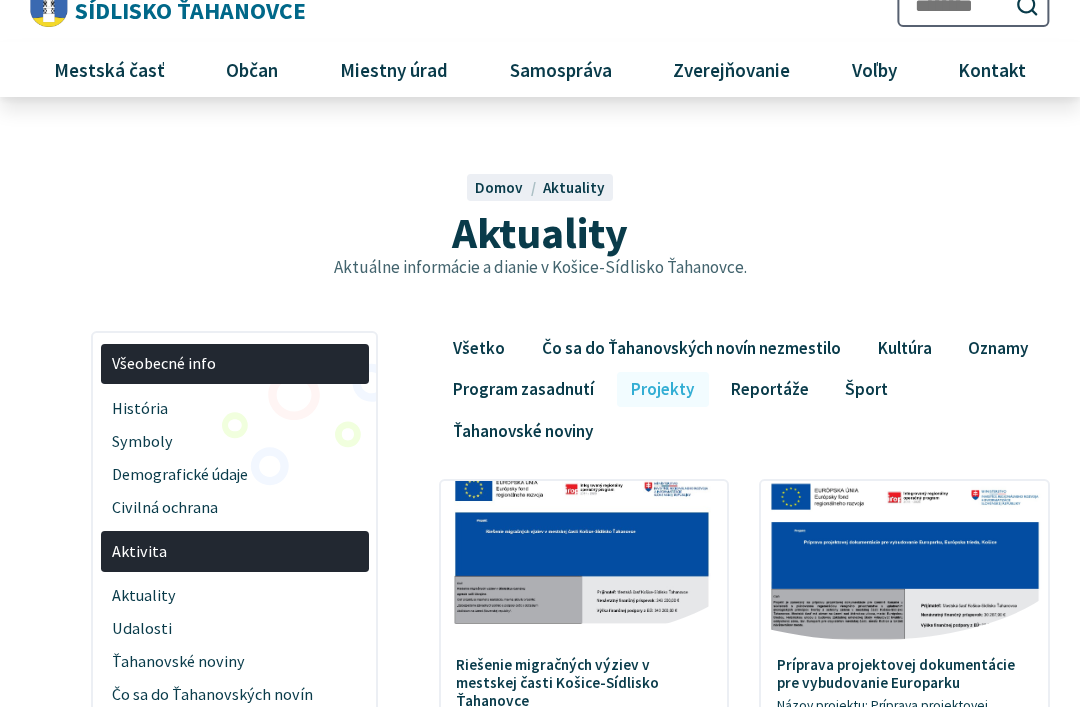 scroll, scrollTop: 0, scrollLeft: 0, axis: both 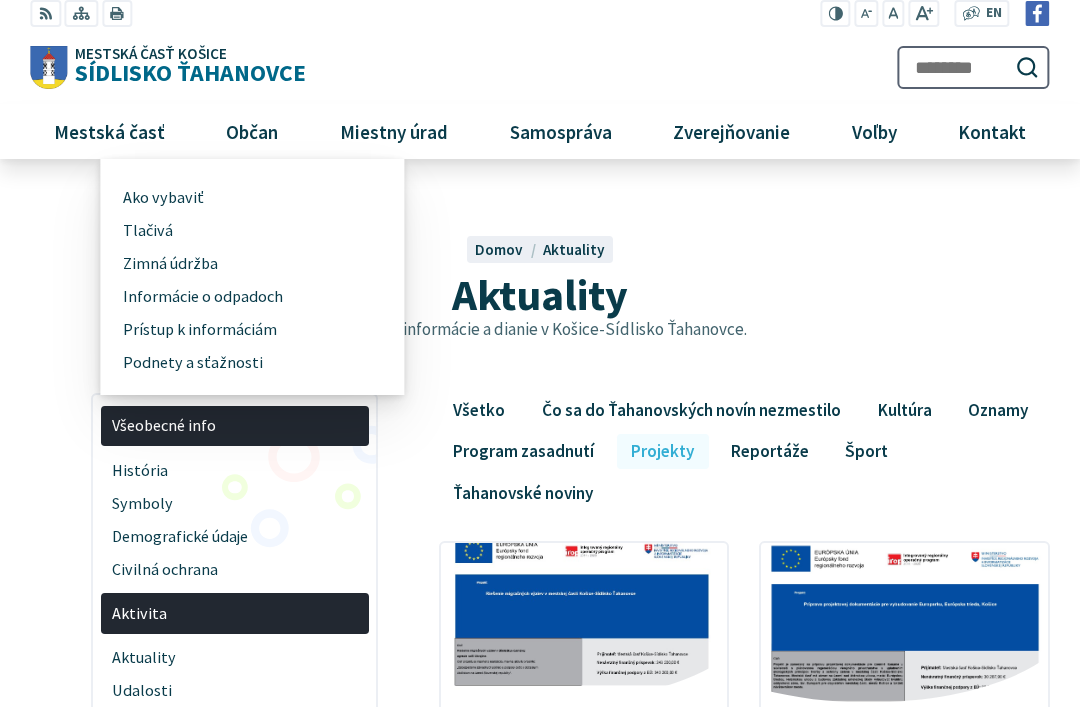 click on "Podnety a sťažnosti" at bounding box center (193, 362) 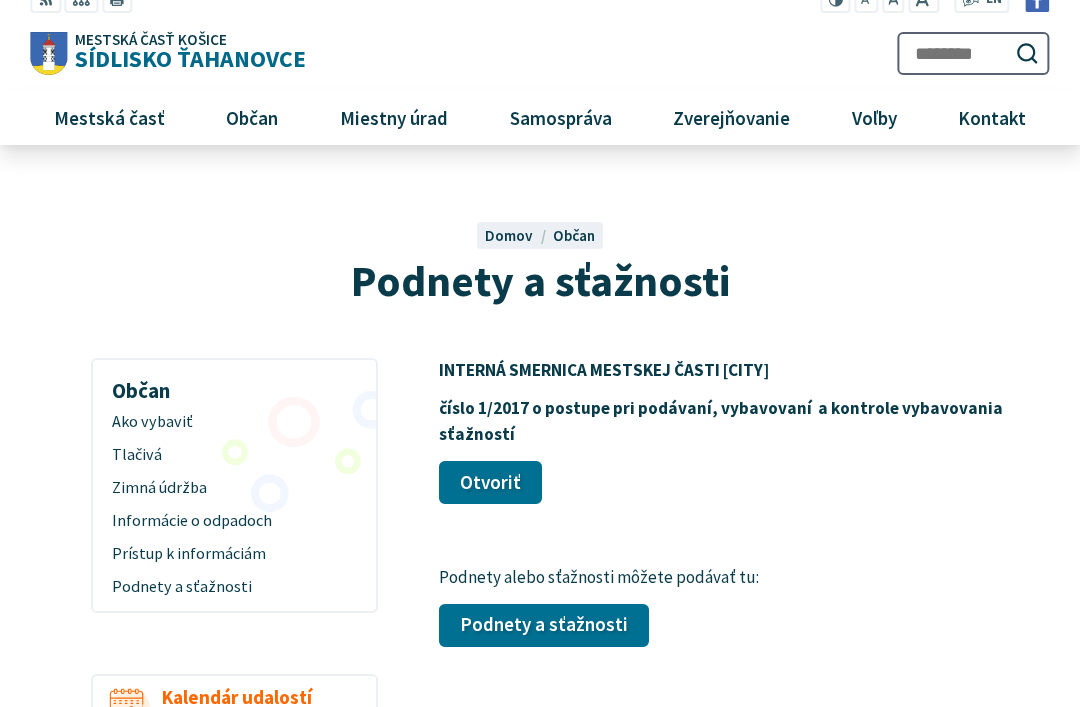 scroll, scrollTop: 15, scrollLeft: 0, axis: vertical 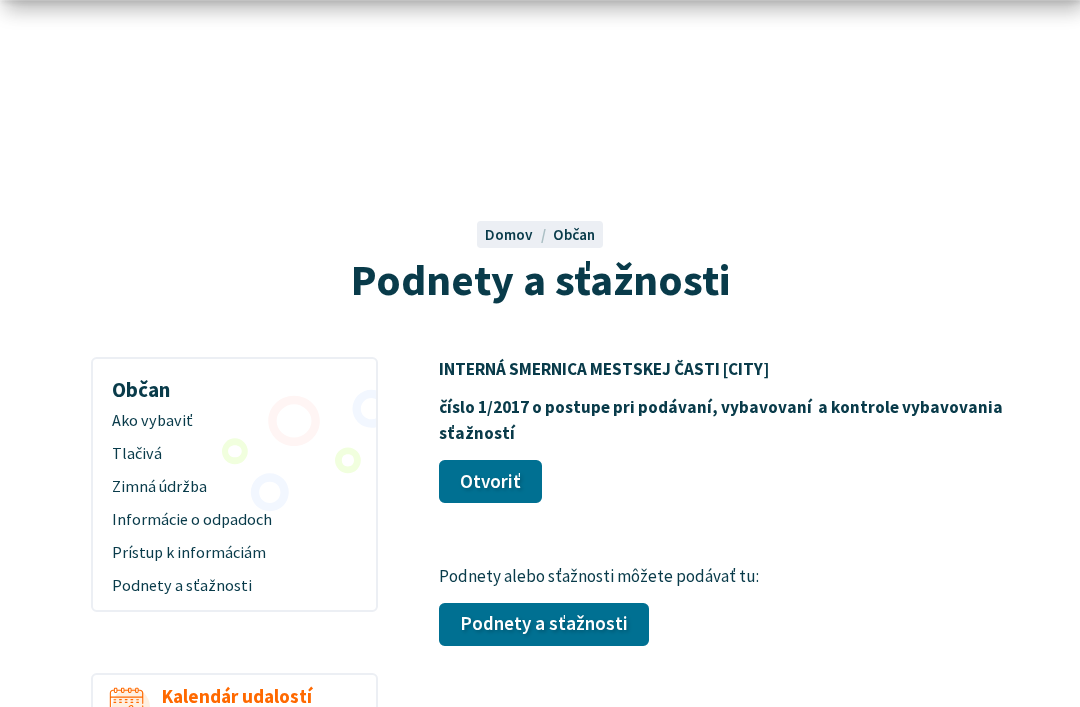 click on "Otvoriť" at bounding box center (490, 482) 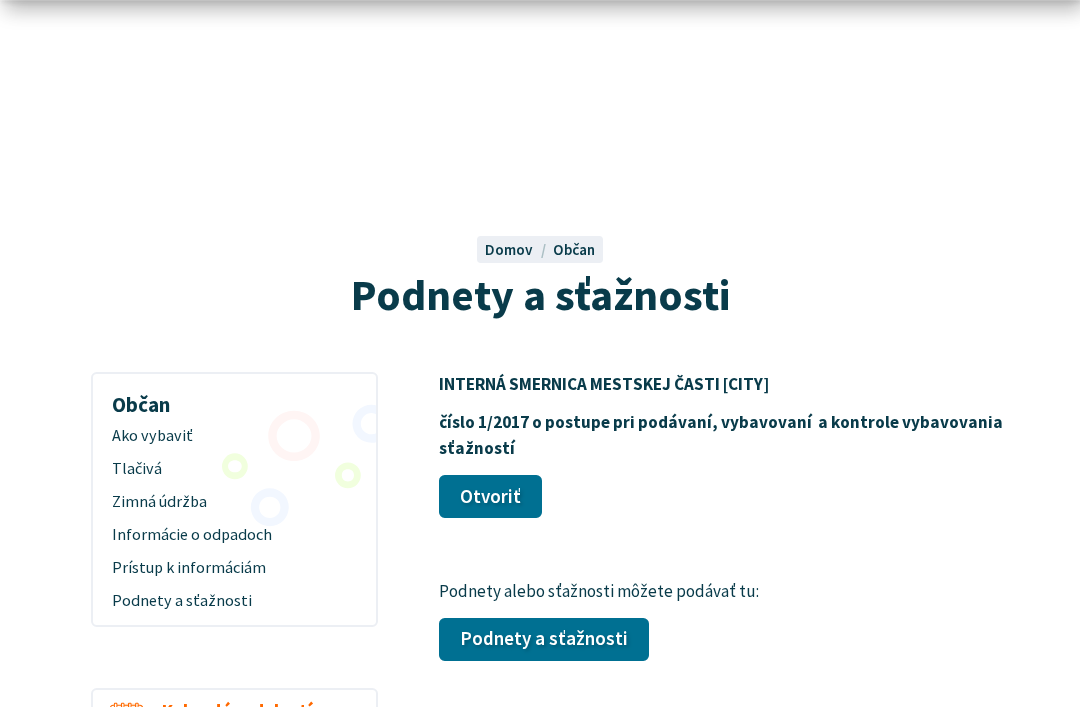scroll, scrollTop: 15, scrollLeft: 0, axis: vertical 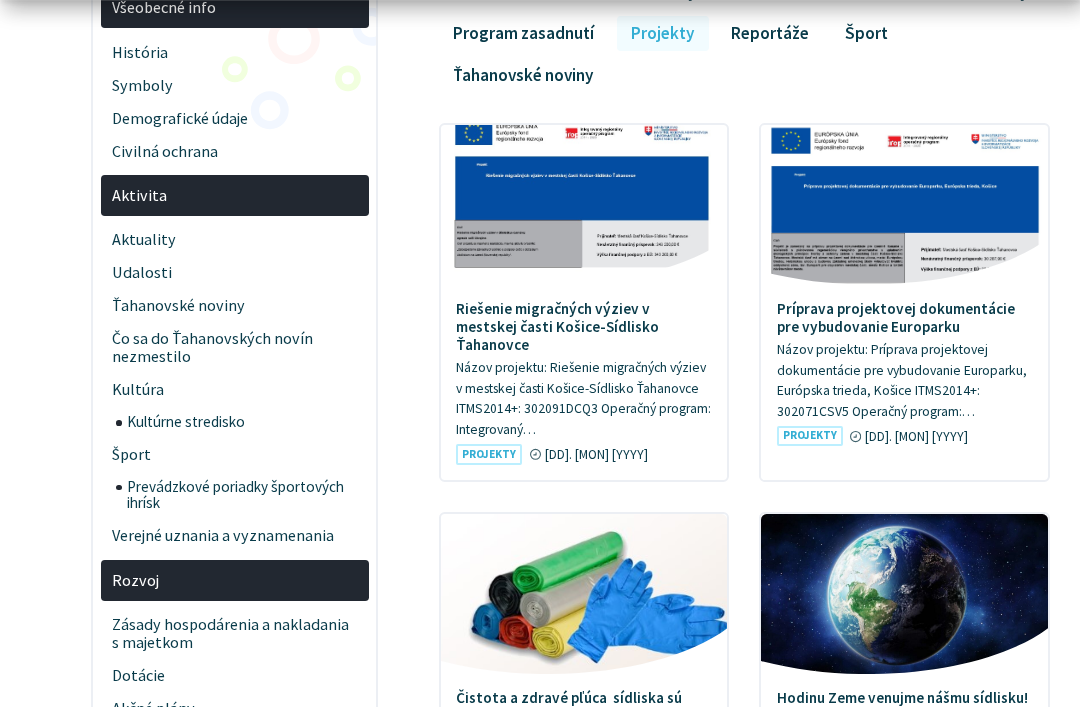 click on "Ťahanovské noviny" at bounding box center [234, 306] 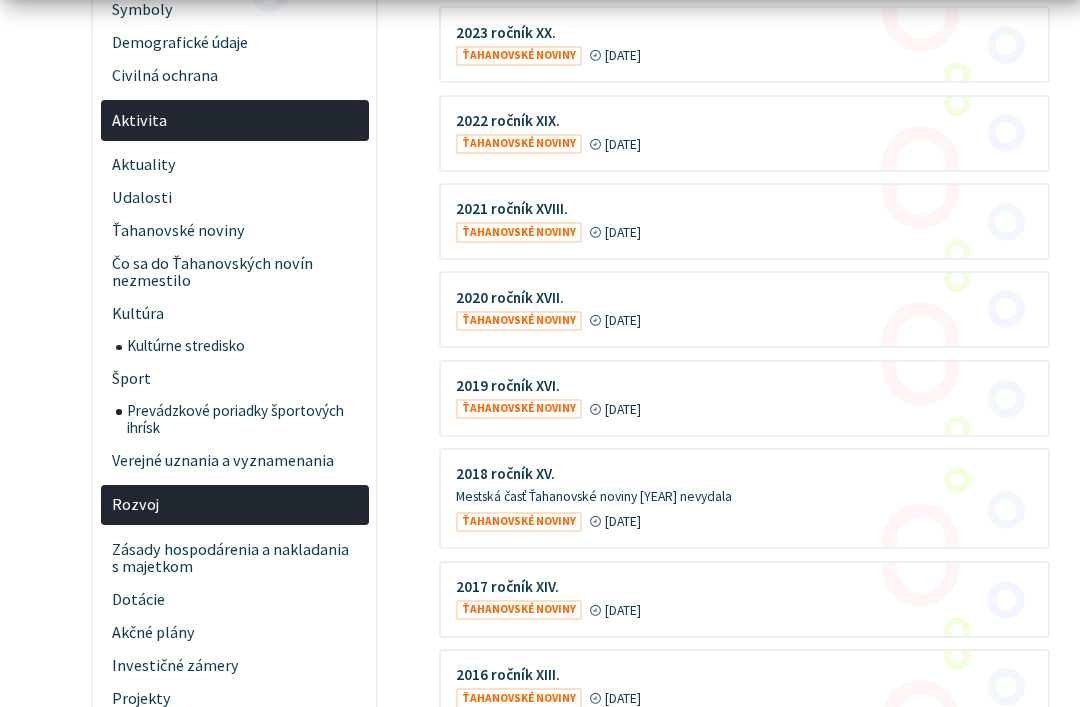 scroll, scrollTop: 646, scrollLeft: 0, axis: vertical 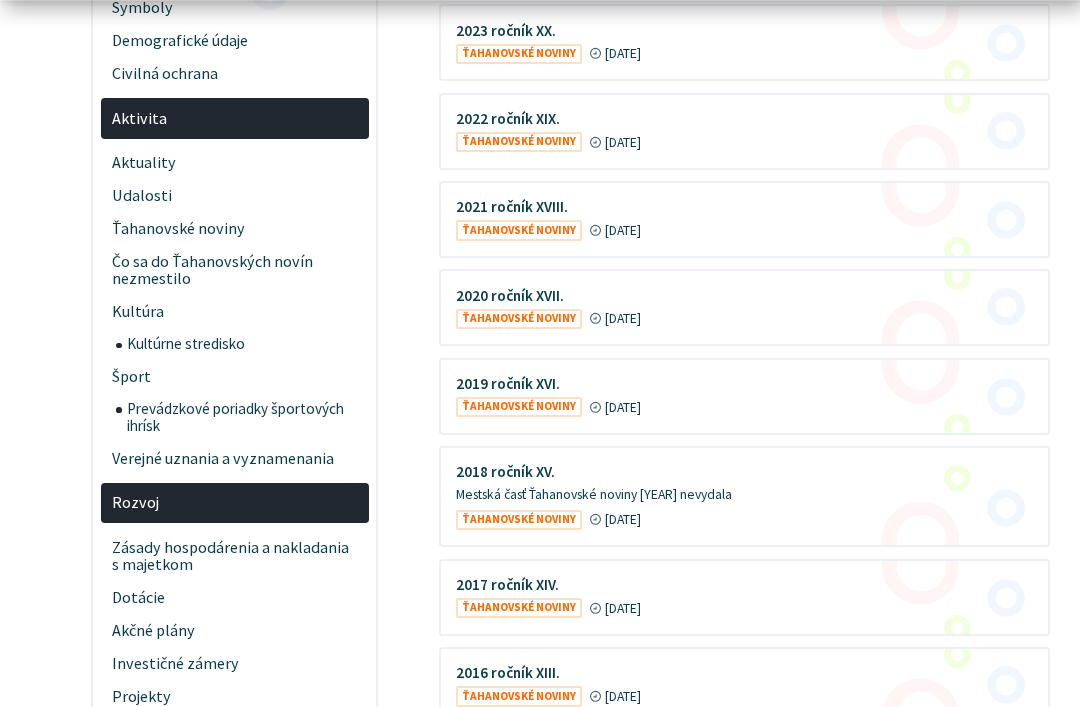click on "Šport" at bounding box center (234, 377) 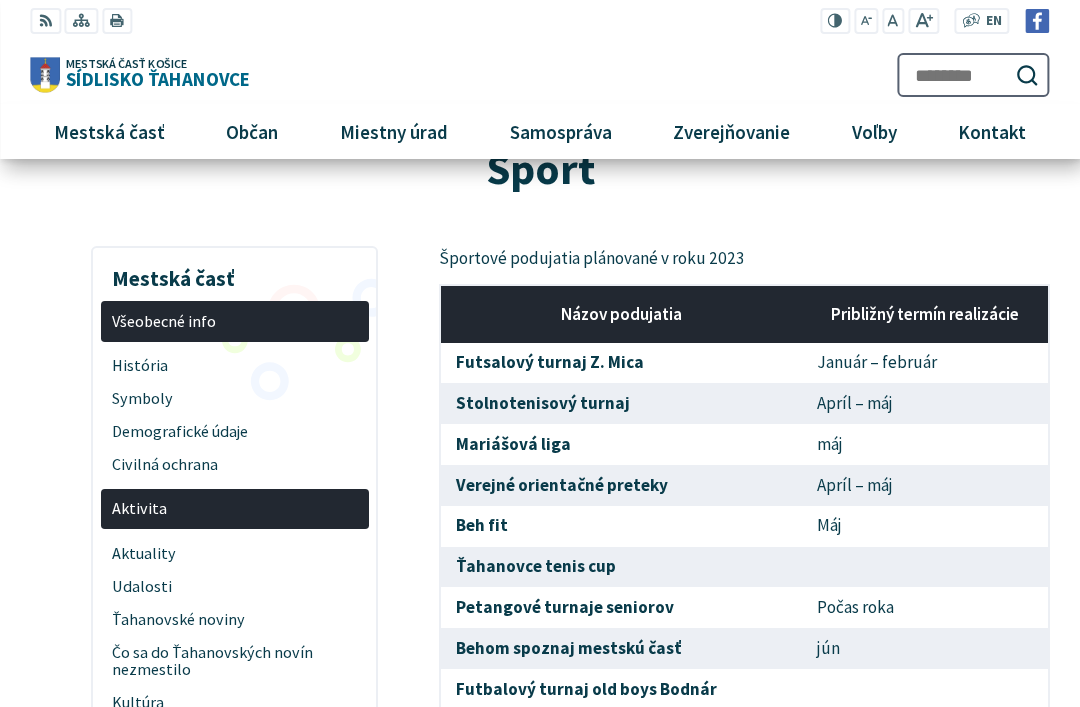 scroll, scrollTop: 0, scrollLeft: 0, axis: both 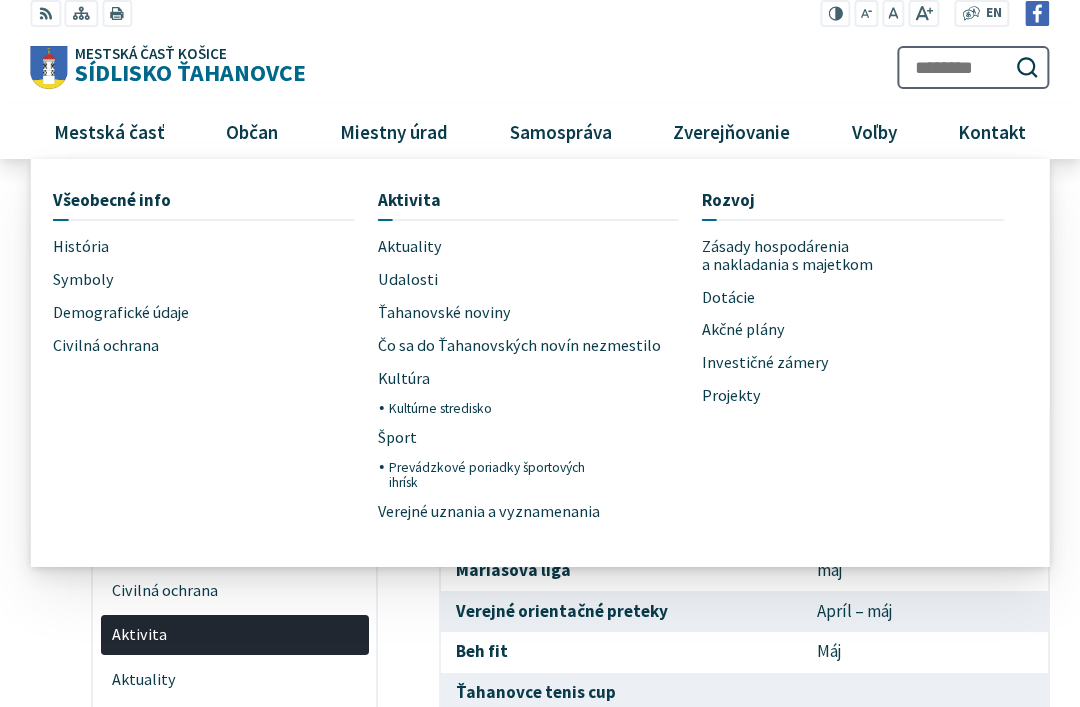 click on "Investičné zámery" at bounding box center [765, 363] 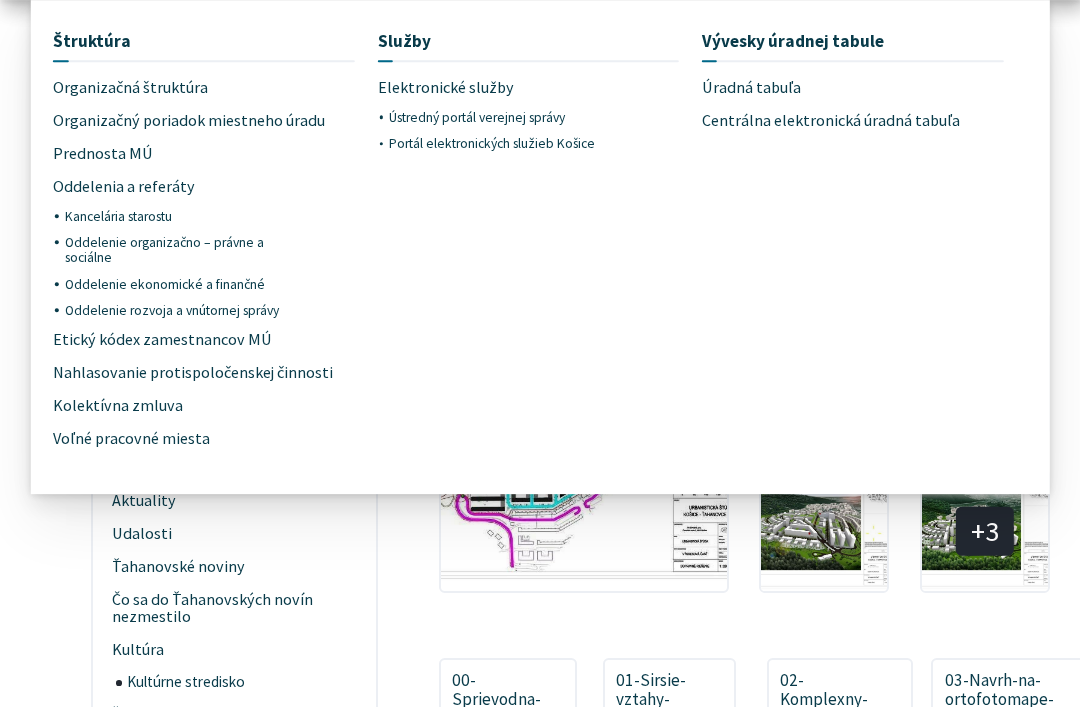 scroll, scrollTop: 171, scrollLeft: 0, axis: vertical 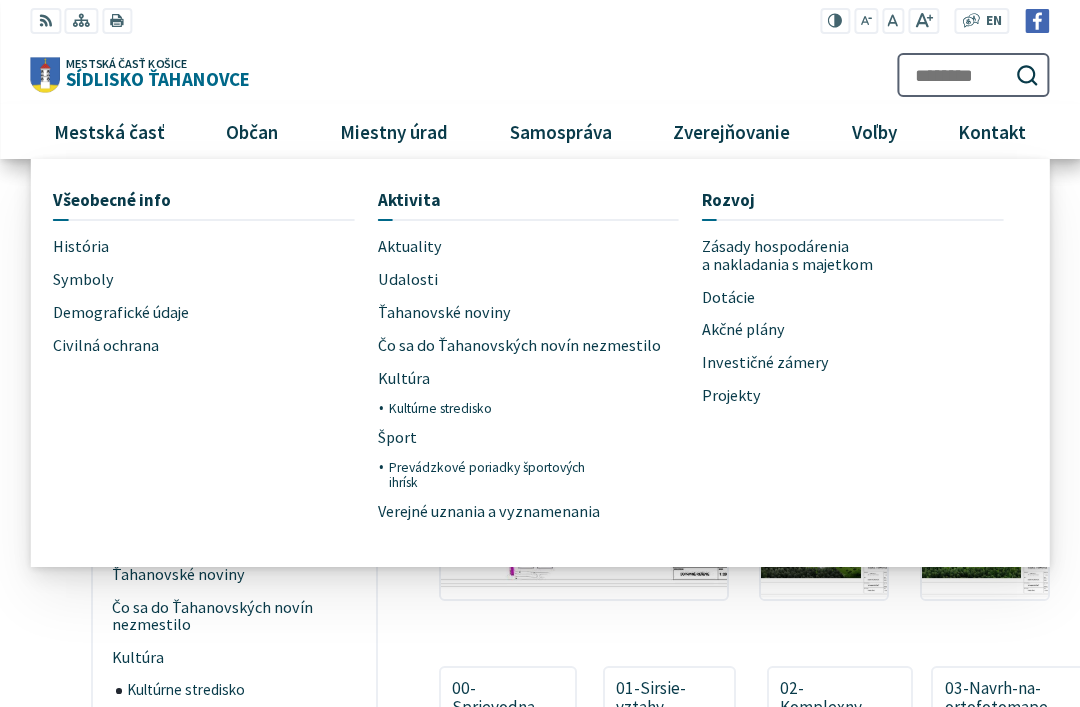 click on "Šport" at bounding box center [397, 437] 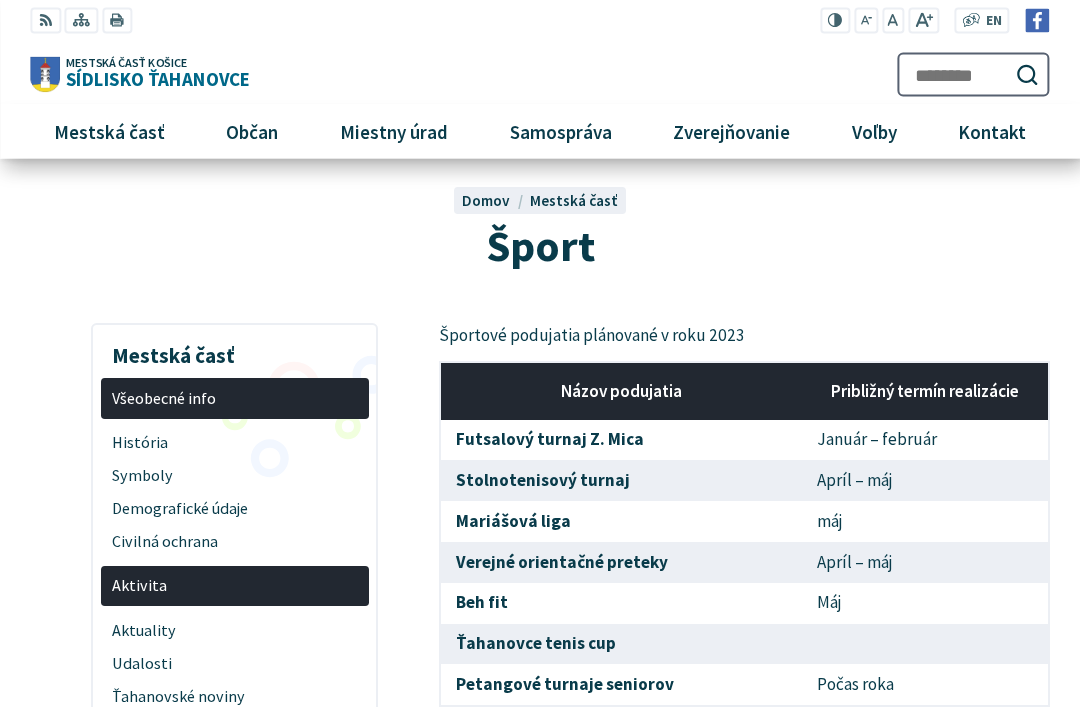 scroll, scrollTop: 0, scrollLeft: 0, axis: both 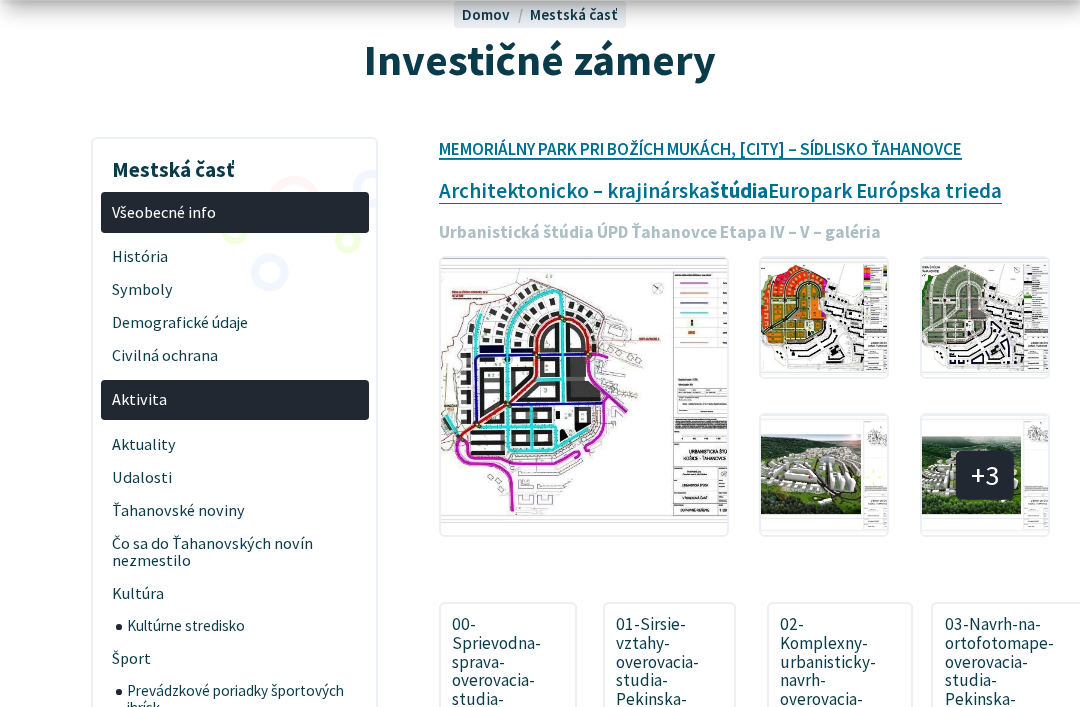 click on "Civilná ochrana" at bounding box center [234, 355] 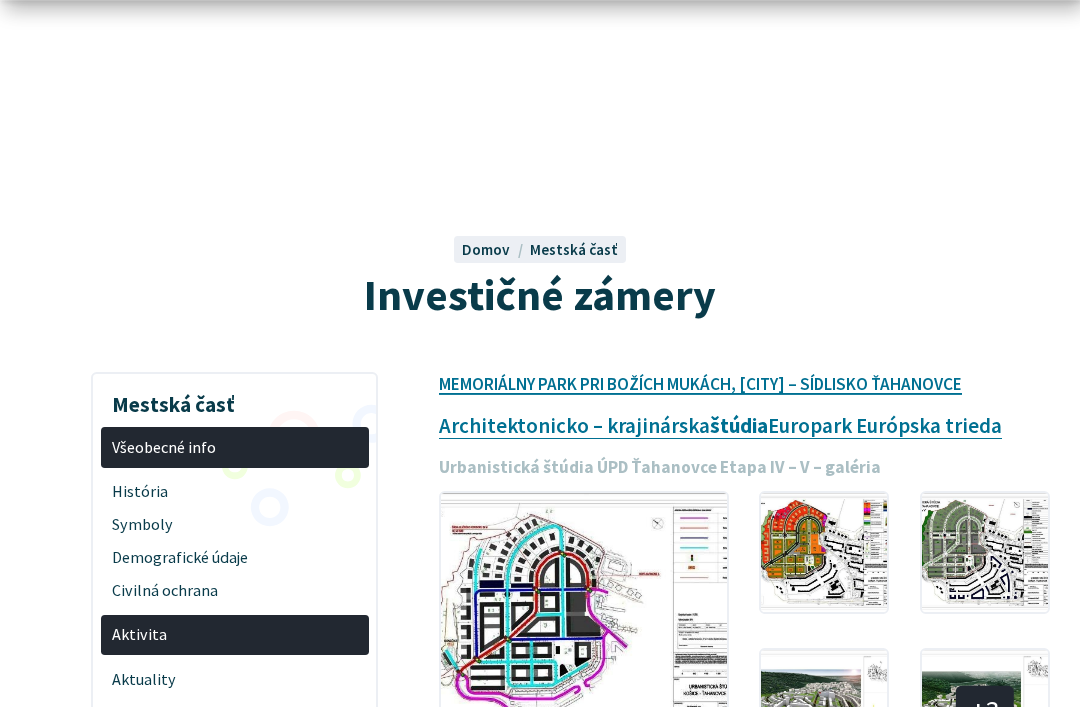 scroll, scrollTop: 235, scrollLeft: 0, axis: vertical 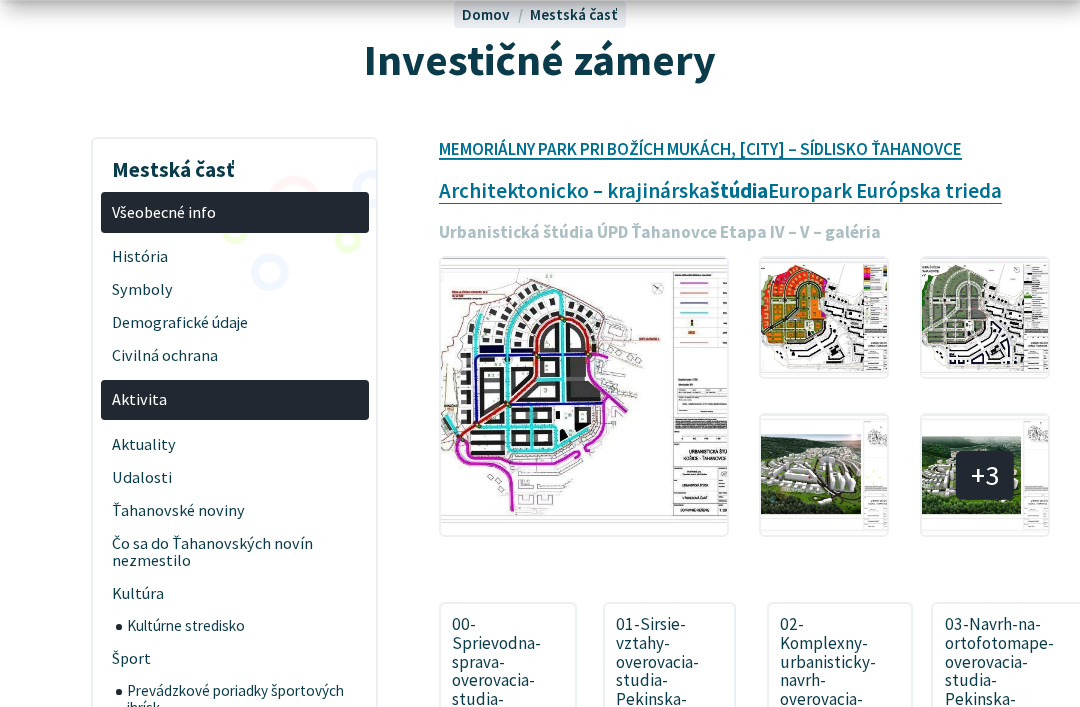 click at bounding box center [584, 394] 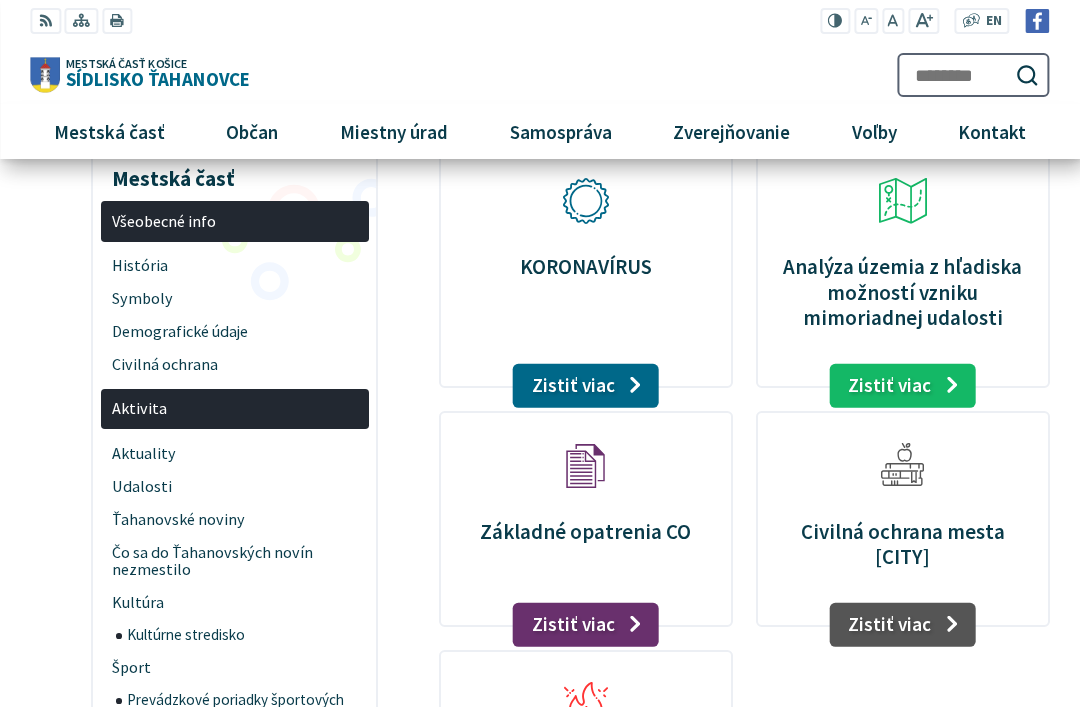 scroll, scrollTop: 225, scrollLeft: 0, axis: vertical 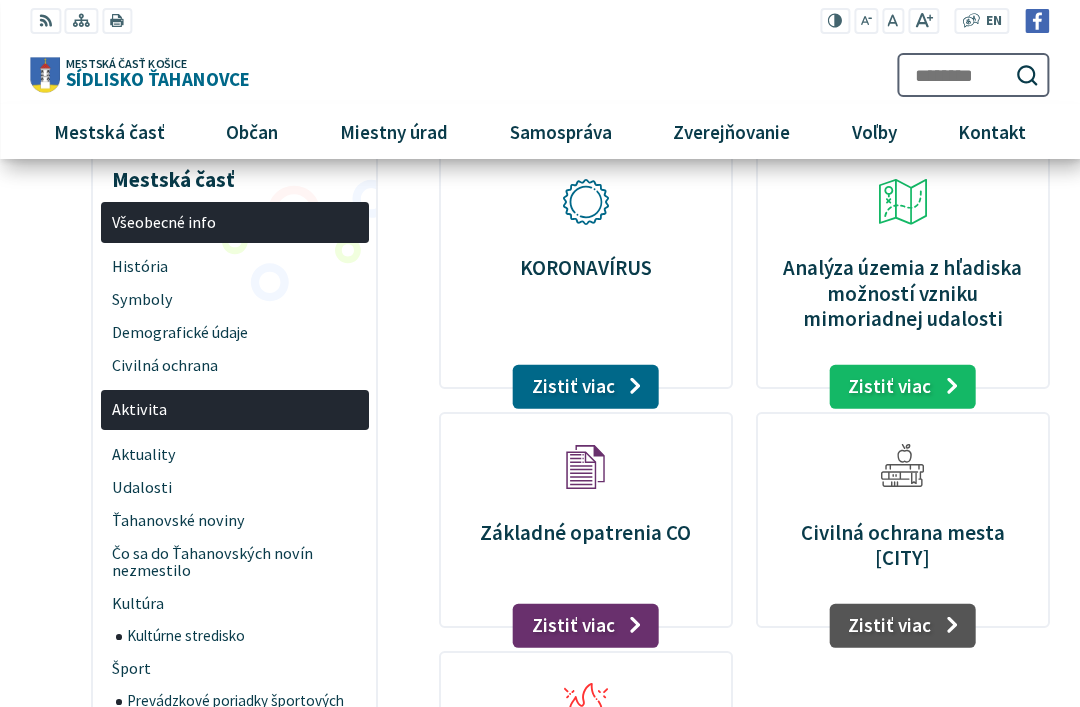 click on "Zistiť viac" at bounding box center (902, 387) 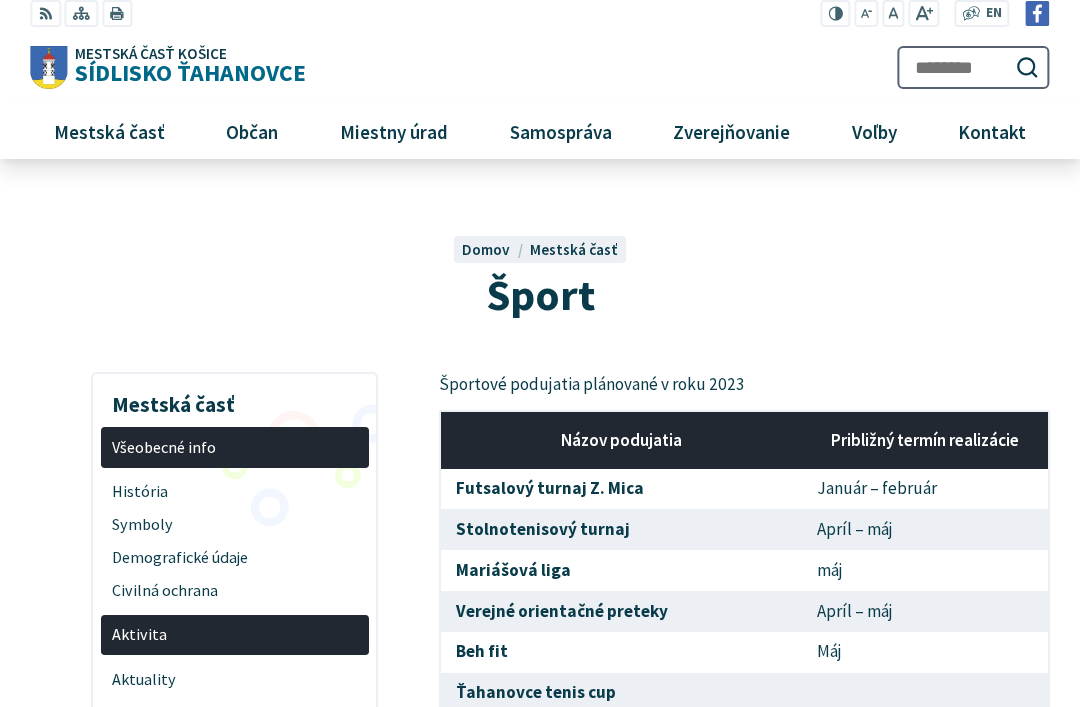 scroll, scrollTop: 0, scrollLeft: 0, axis: both 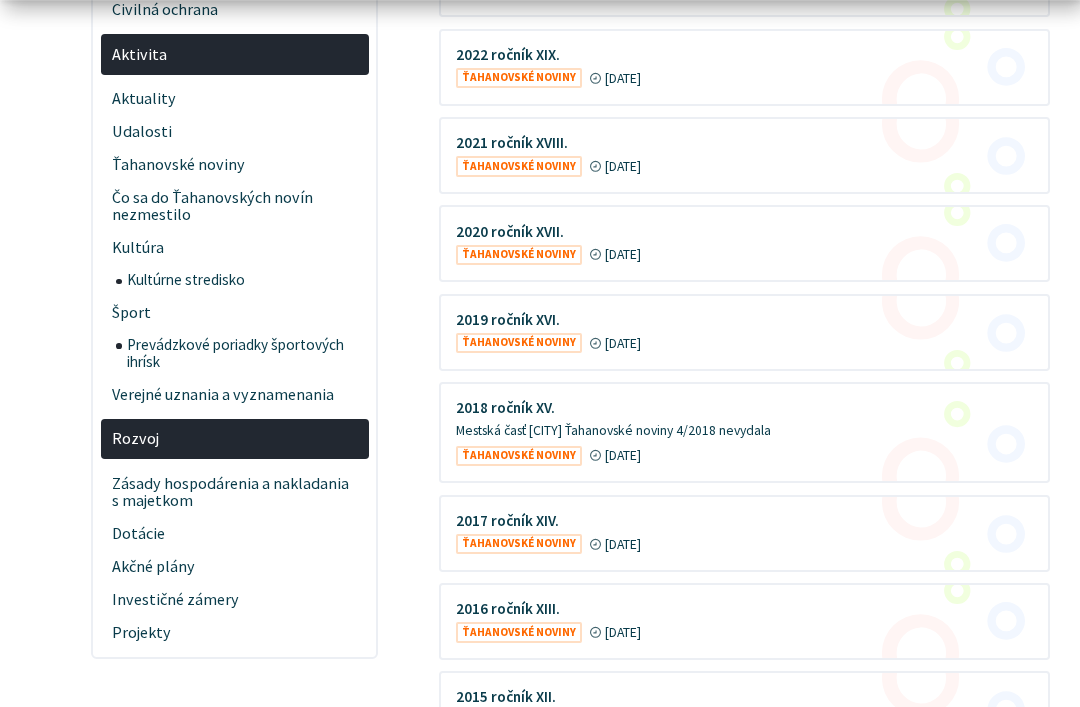 click on "Čo sa do Ťahanovských novín nezmestilo" at bounding box center (234, 206) 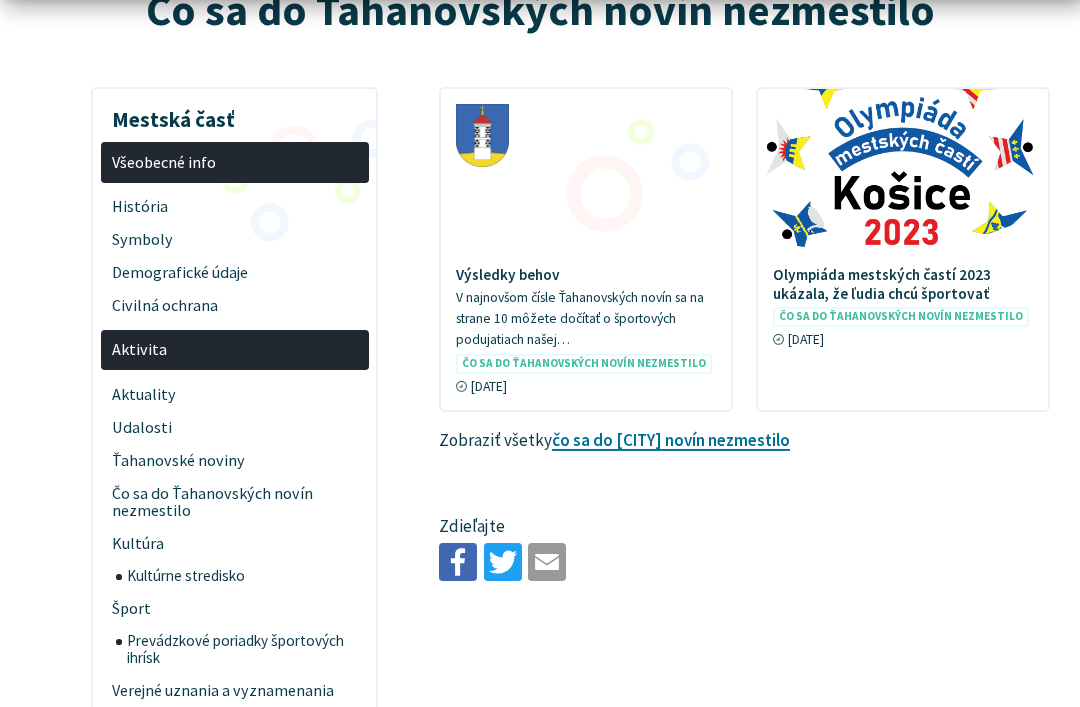 scroll, scrollTop: 285, scrollLeft: 0, axis: vertical 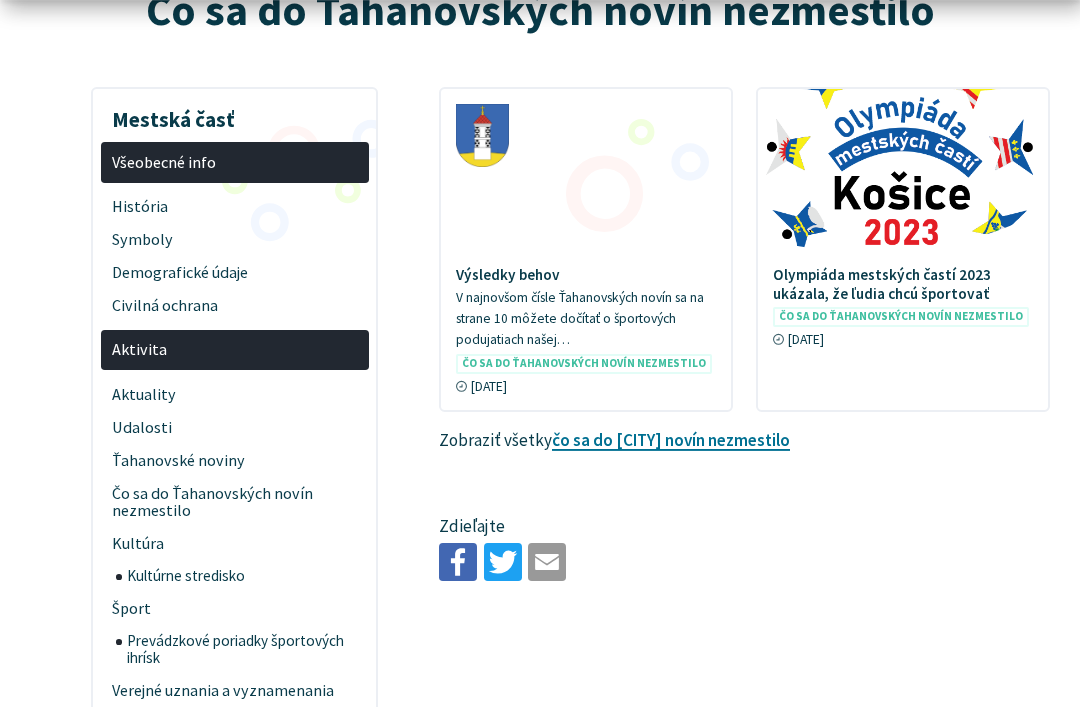 click on "Aktuality" at bounding box center [234, 394] 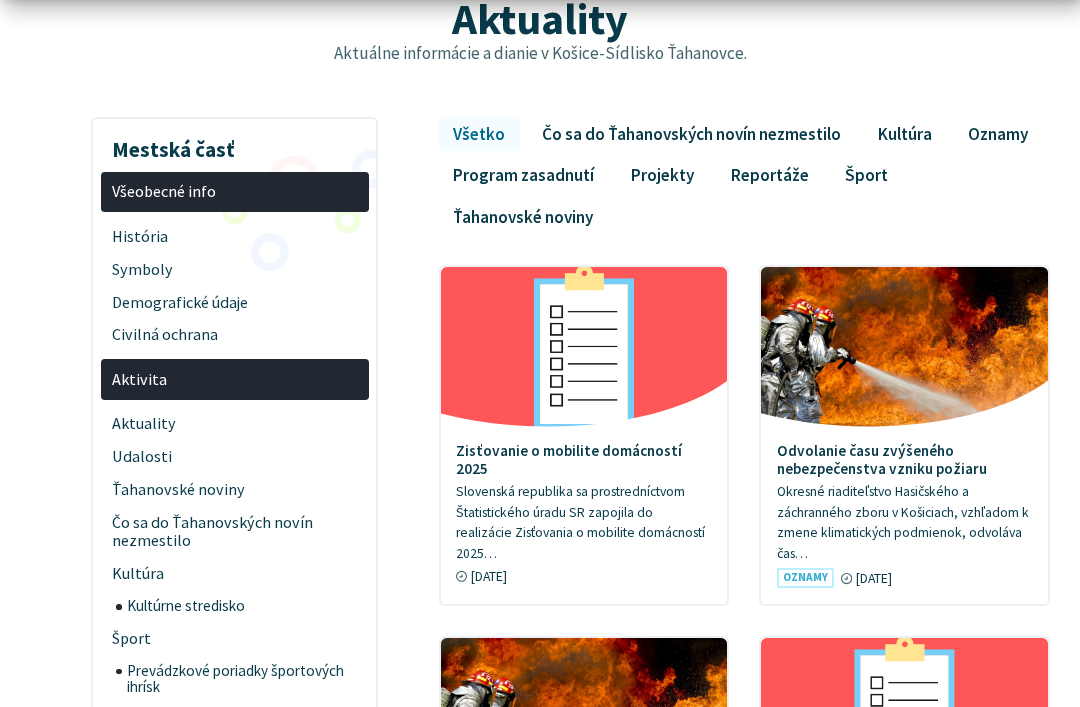 scroll, scrollTop: 276, scrollLeft: 0, axis: vertical 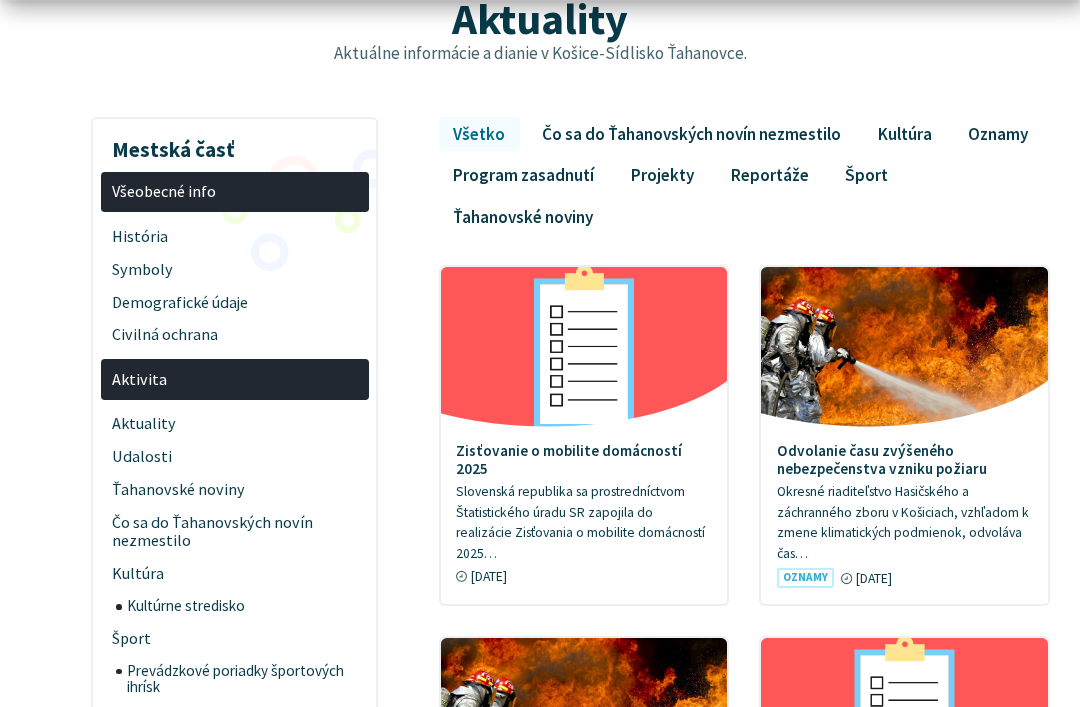 click on "Zisťovanie o mobilite domácností 2025" at bounding box center (584, 460) 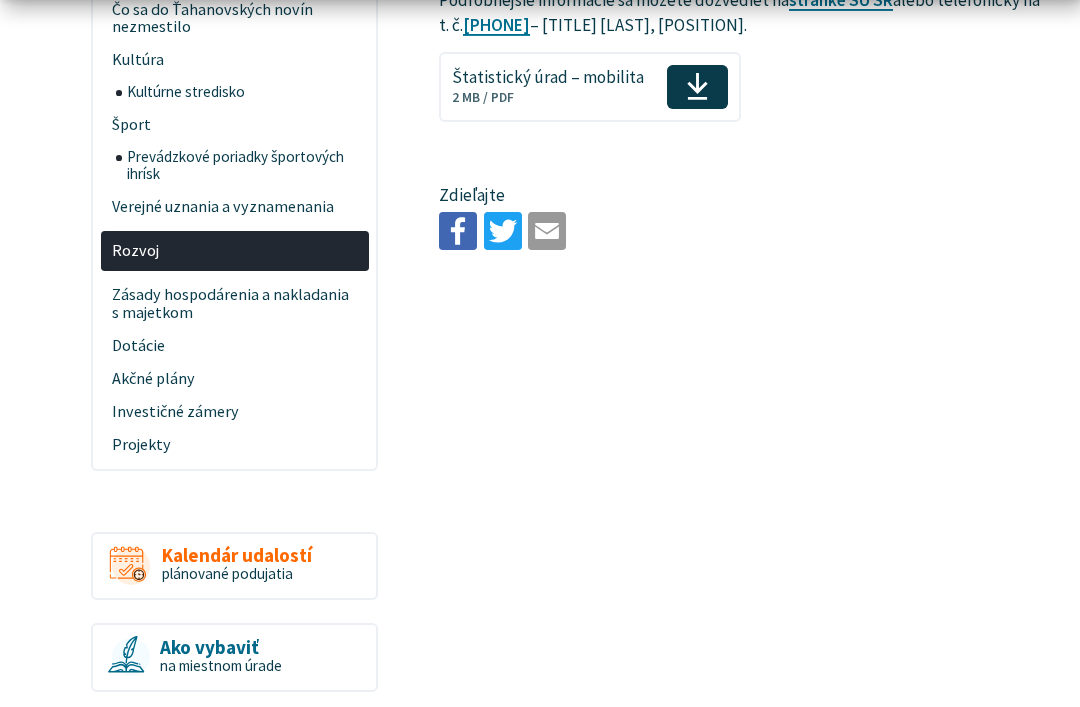 scroll, scrollTop: 922, scrollLeft: 0, axis: vertical 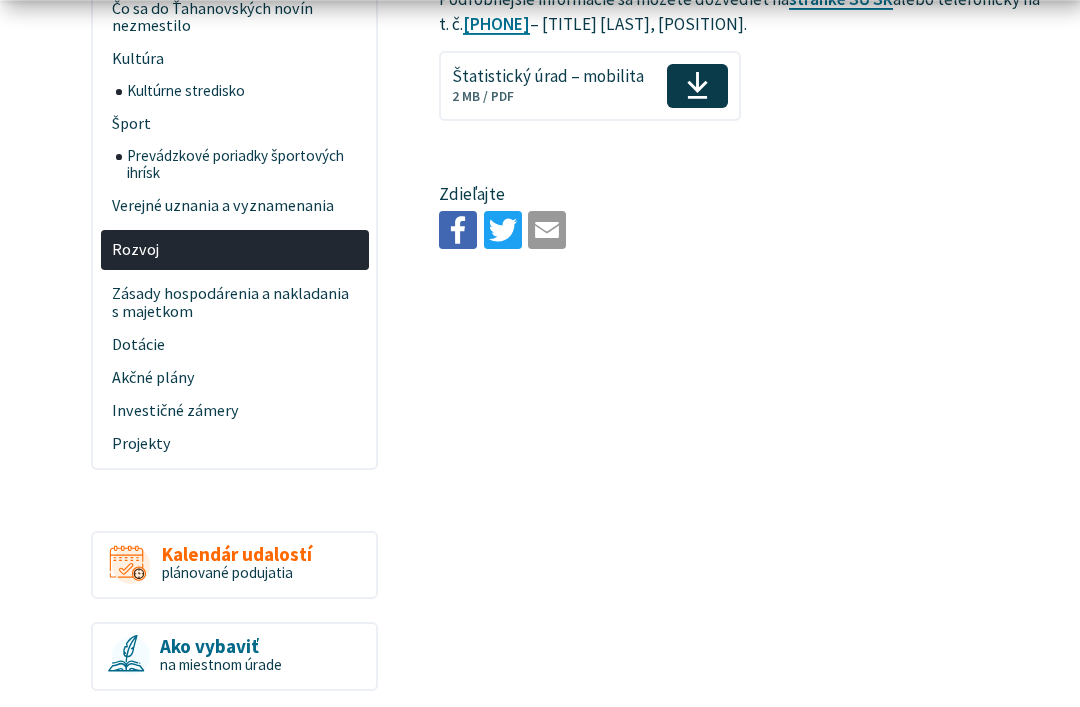click on "Akčné plány" at bounding box center [234, 377] 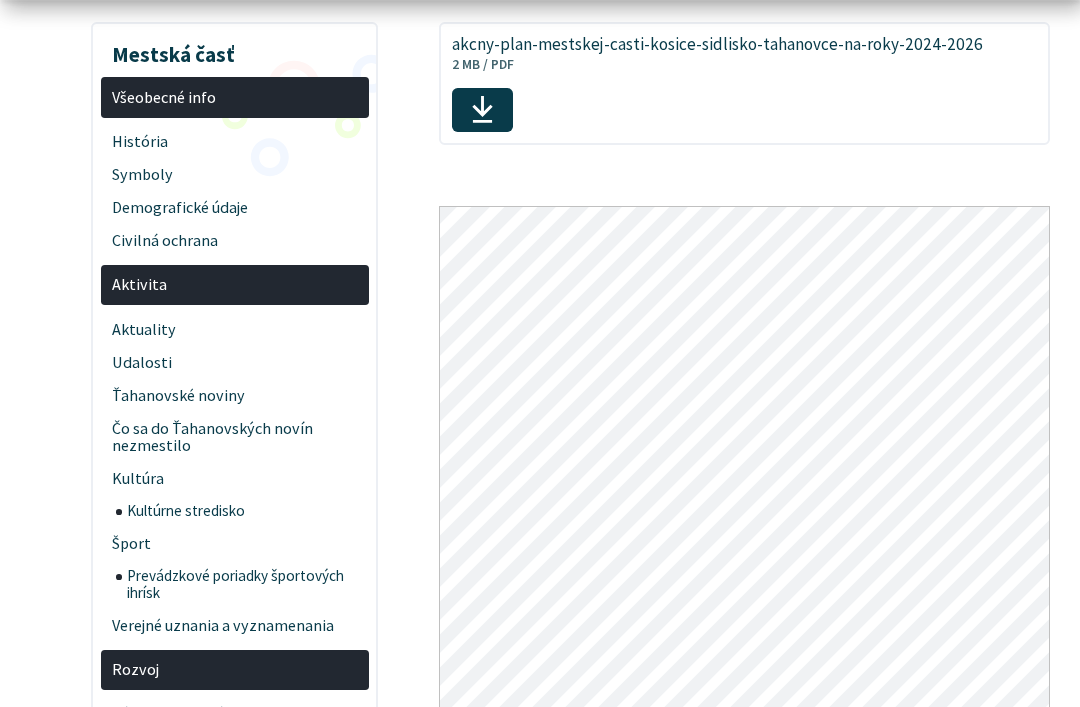 scroll, scrollTop: 389, scrollLeft: 0, axis: vertical 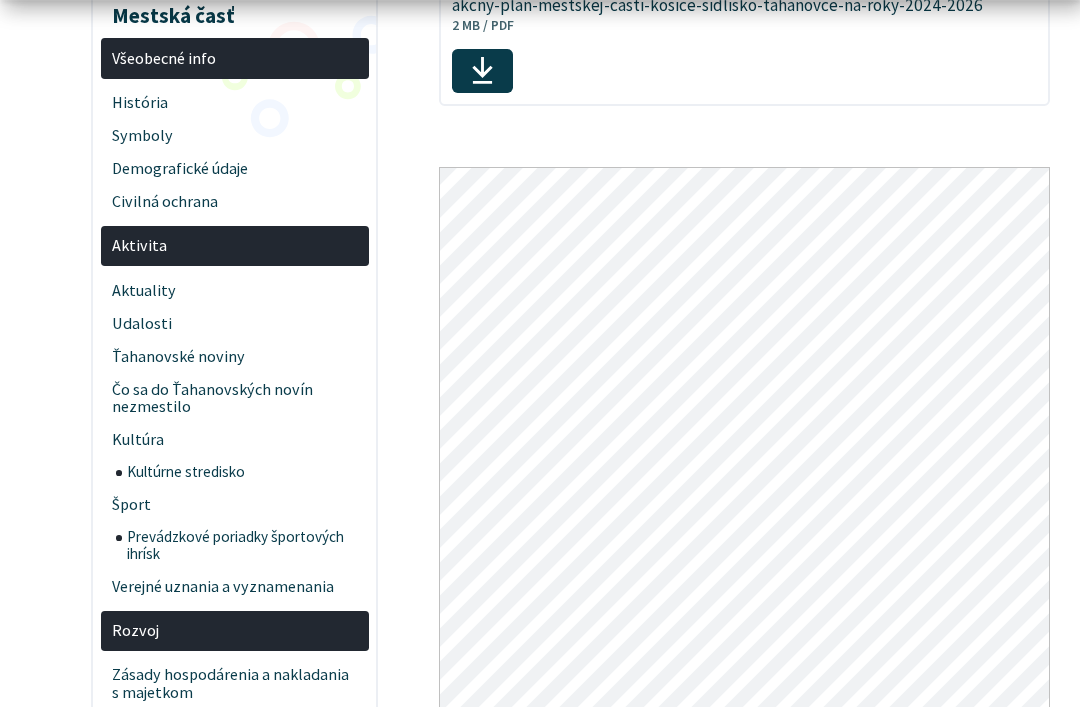 click on "Verejné uznania a vyznamenania" at bounding box center (234, 586) 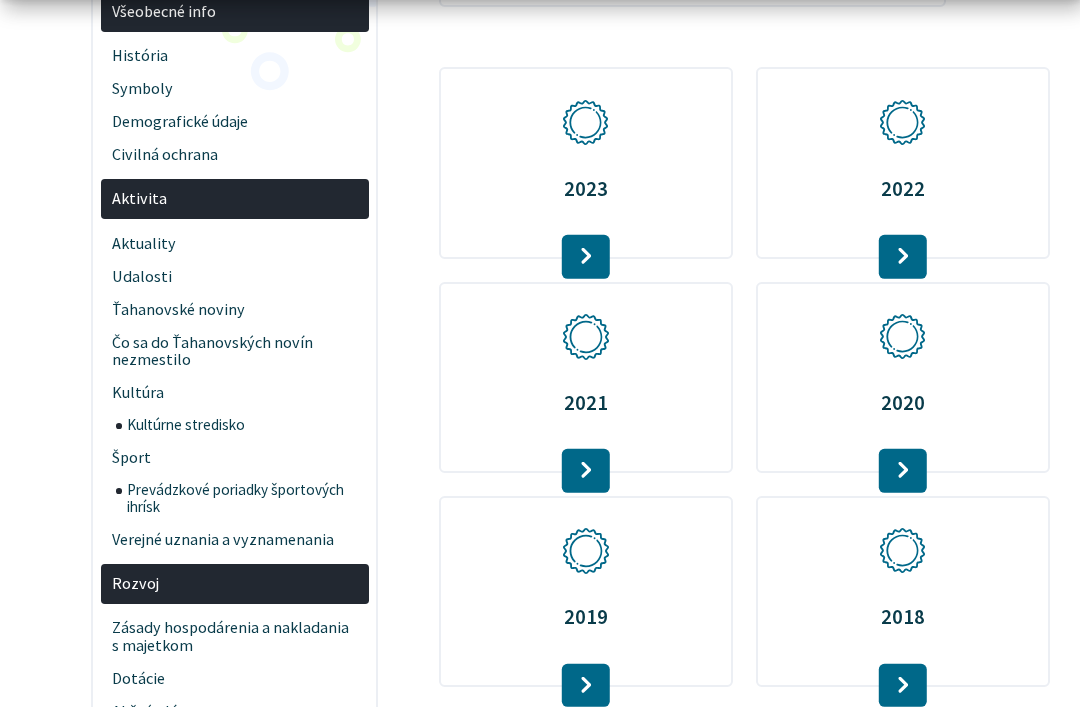 scroll, scrollTop: 439, scrollLeft: 0, axis: vertical 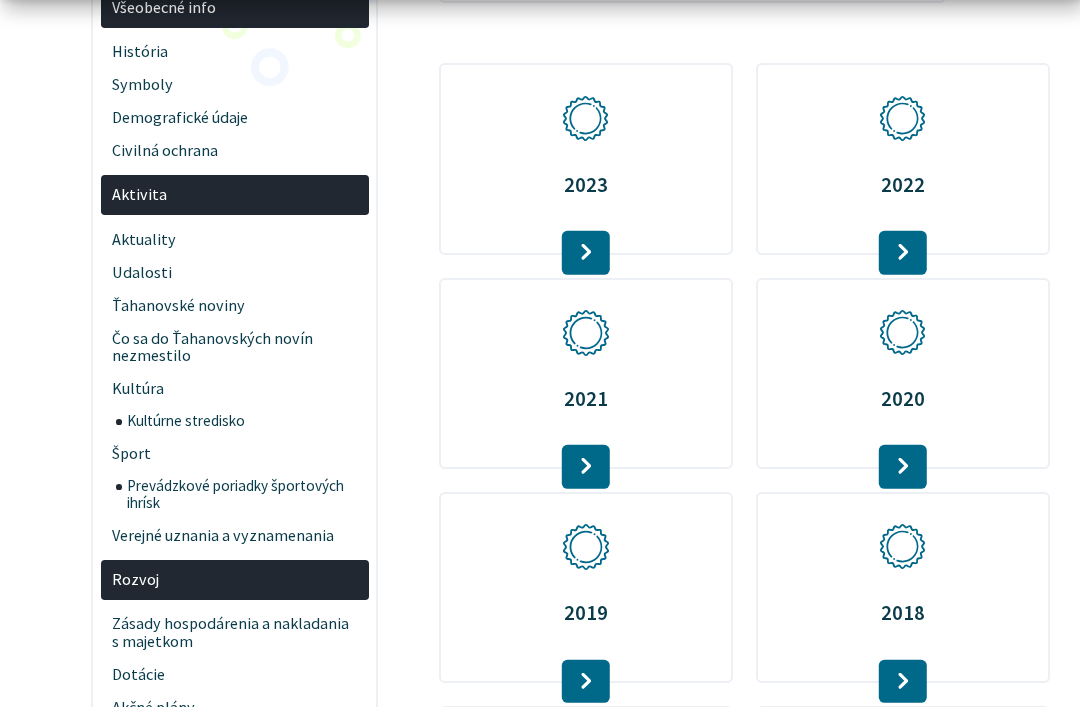 click on "Prevádzkové poriadky športových ihrísk" at bounding box center [242, 495] 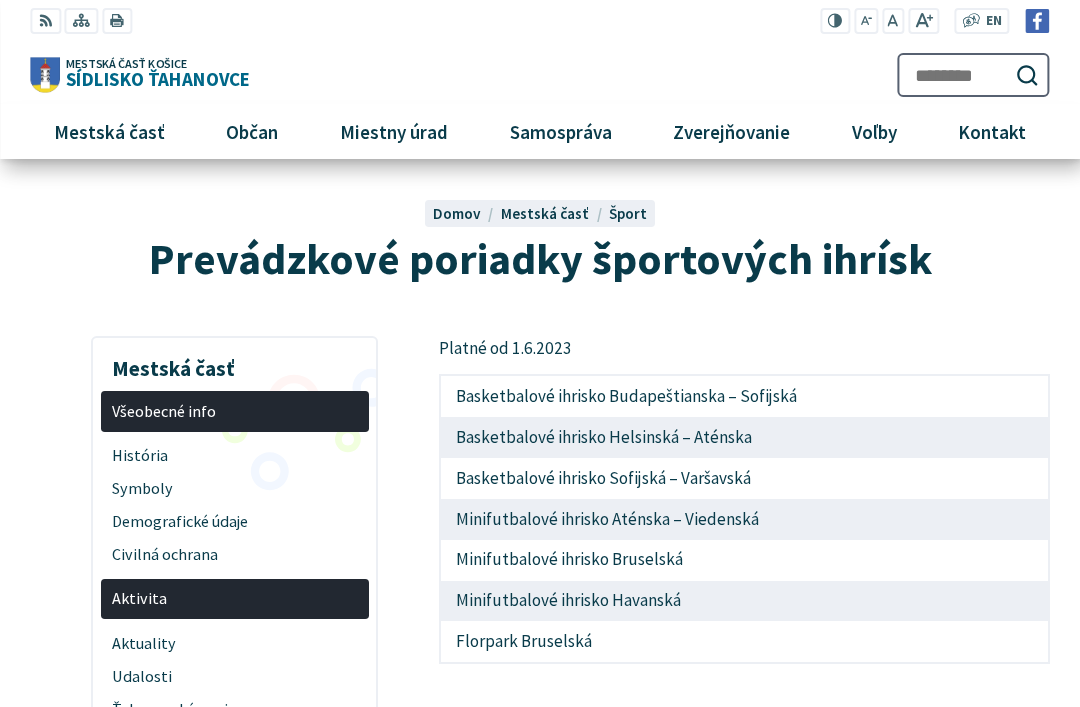 scroll, scrollTop: 0, scrollLeft: 0, axis: both 